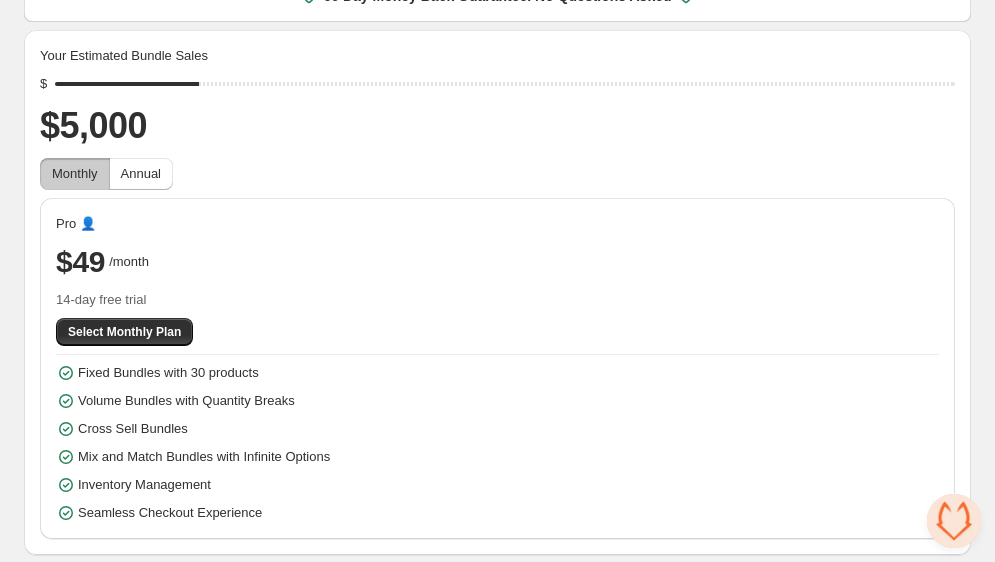 scroll, scrollTop: 0, scrollLeft: 0, axis: both 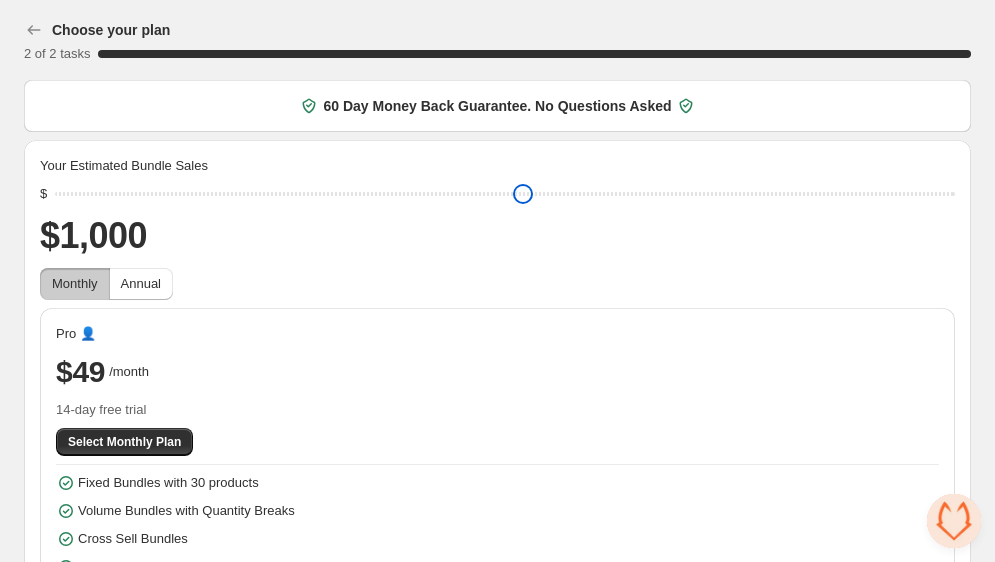 type on "****" 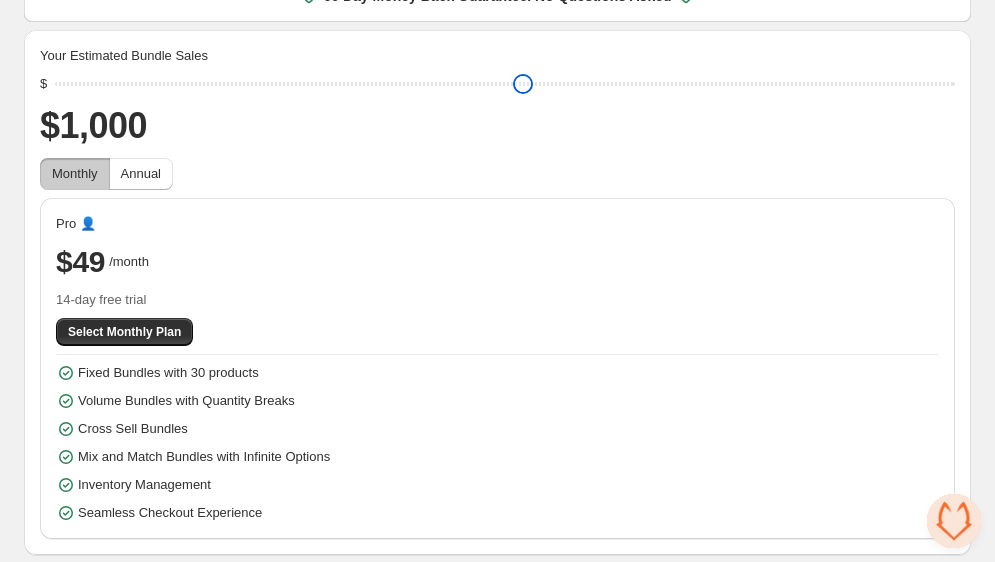 scroll, scrollTop: 0, scrollLeft: 0, axis: both 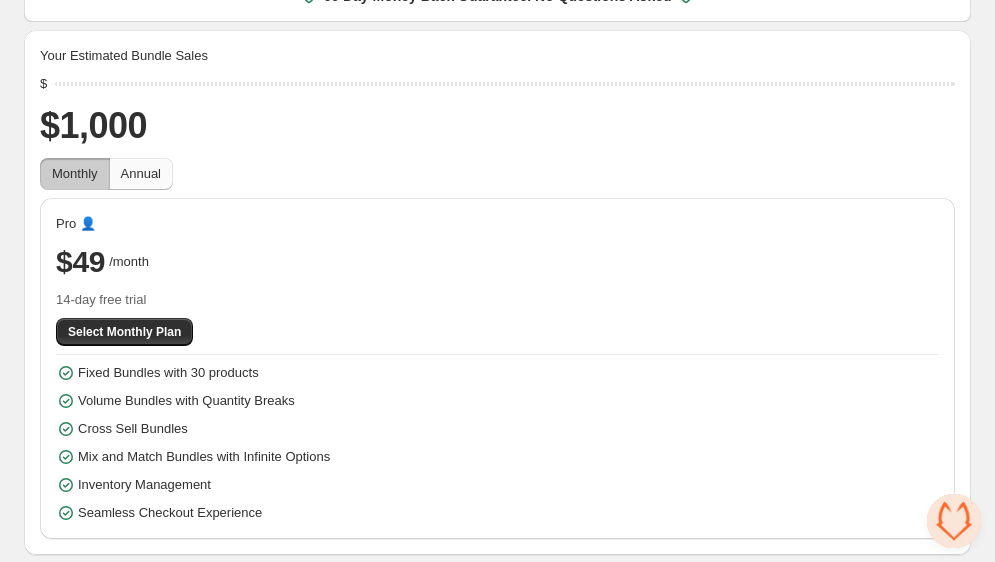 click on "Annual" at bounding box center [141, 173] 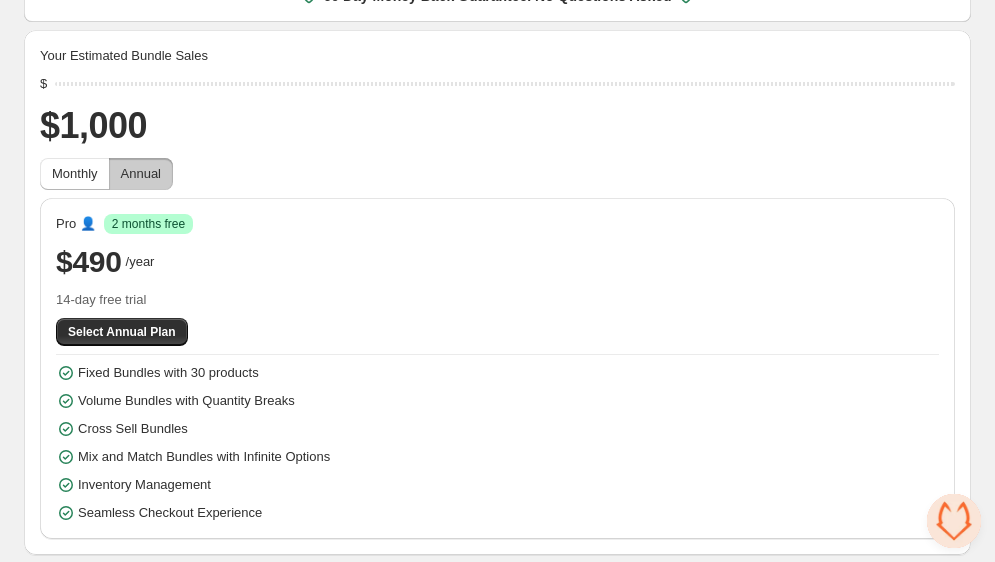 scroll, scrollTop: 0, scrollLeft: 0, axis: both 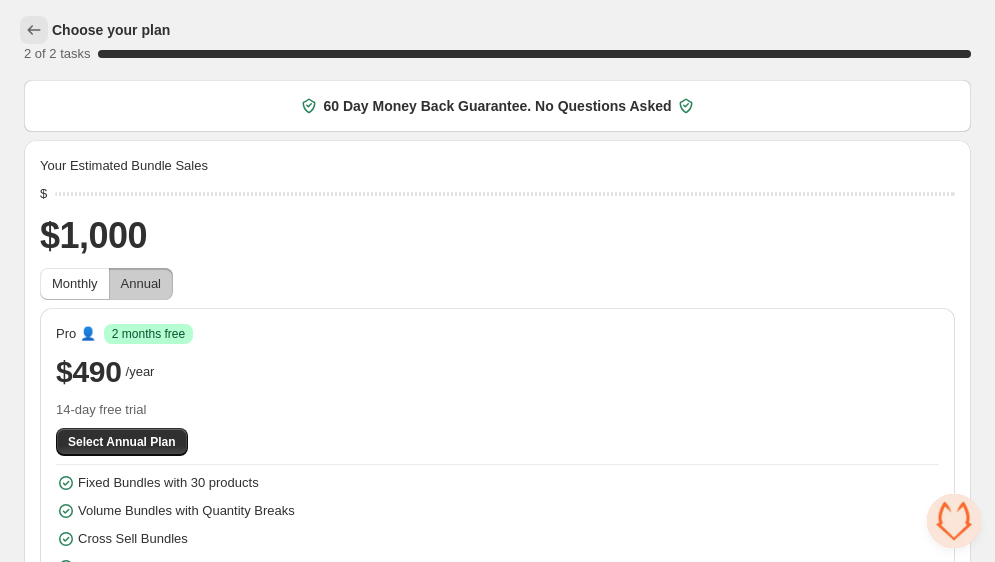 click 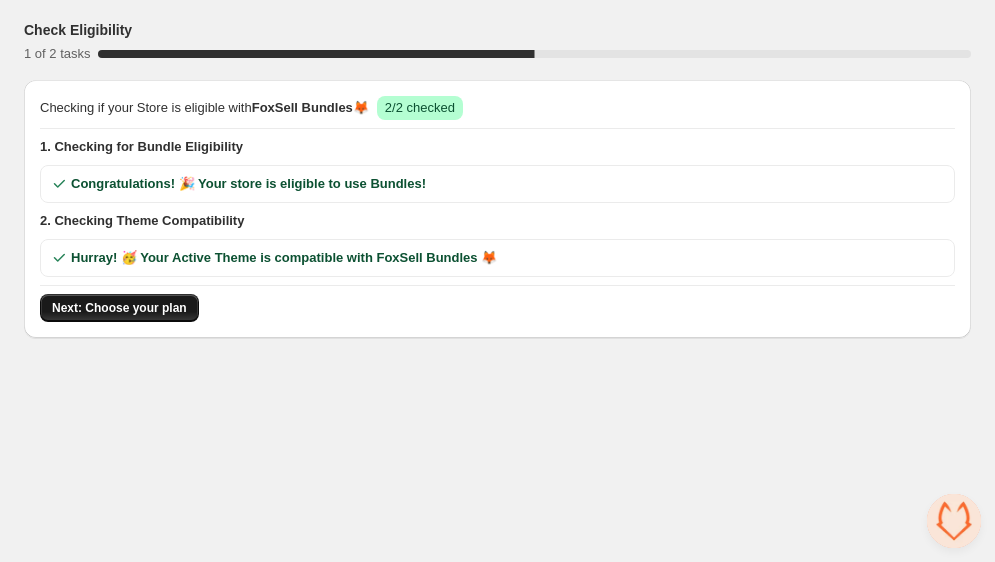 click on "Next: Choose your plan" at bounding box center (119, 308) 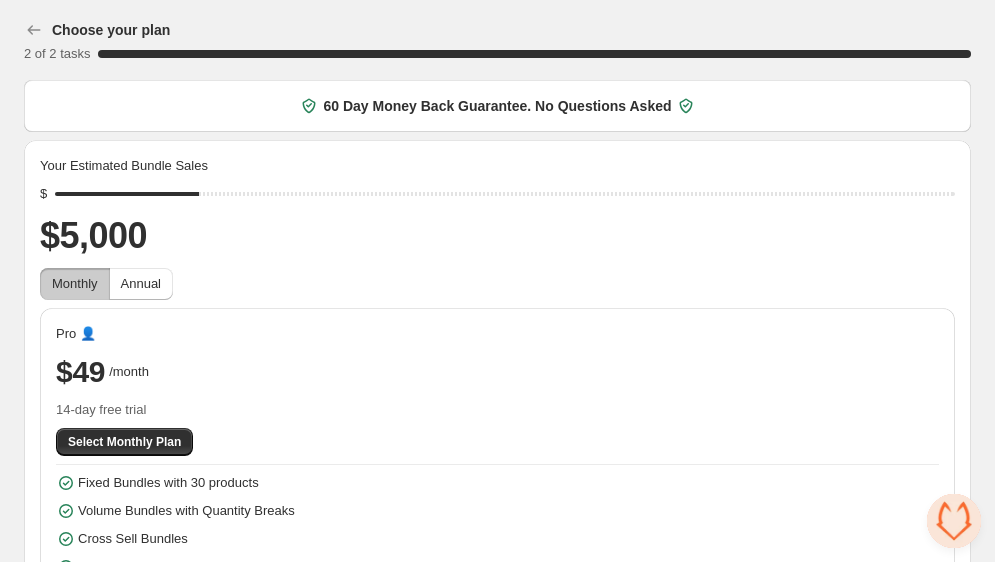 scroll, scrollTop: 110, scrollLeft: 0, axis: vertical 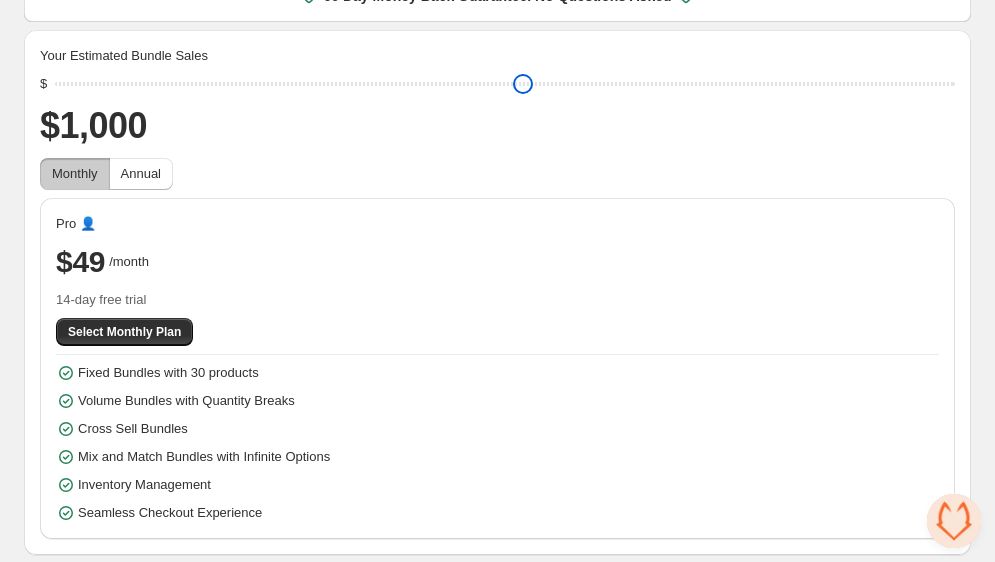 drag, startPoint x: 208, startPoint y: 77, endPoint x: 56, endPoint y: 77, distance: 152 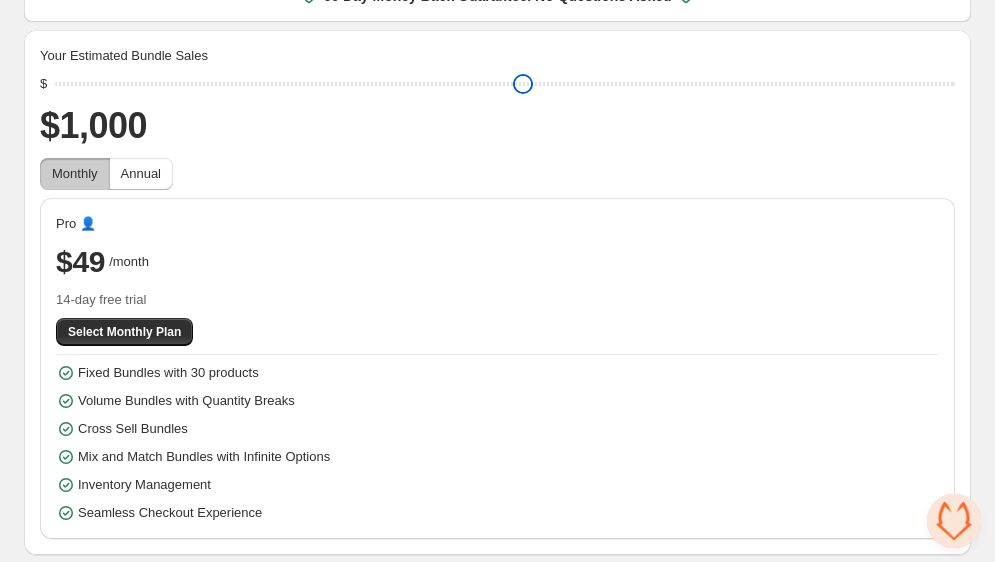 type on "****" 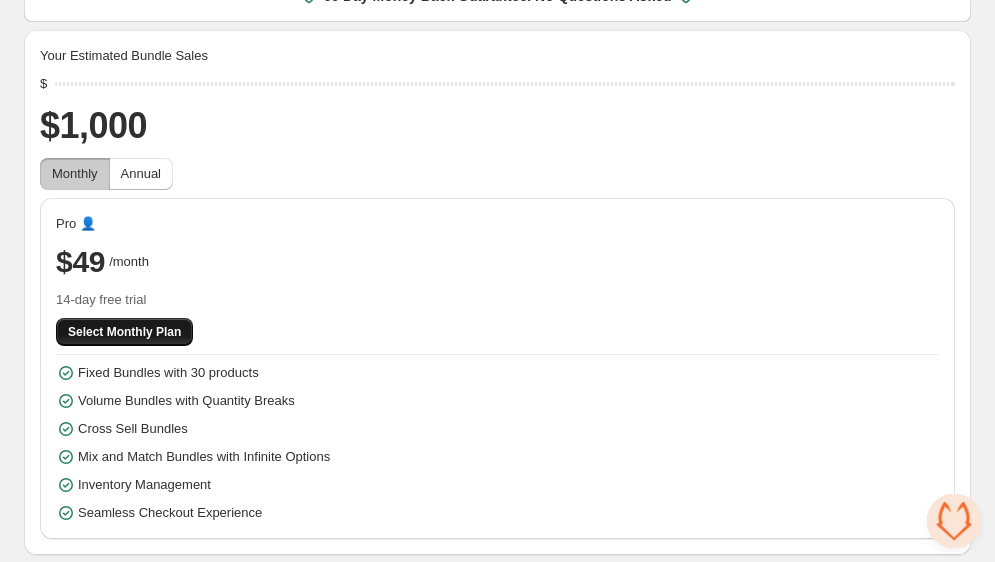 click on "Select Monthly Plan" at bounding box center [124, 332] 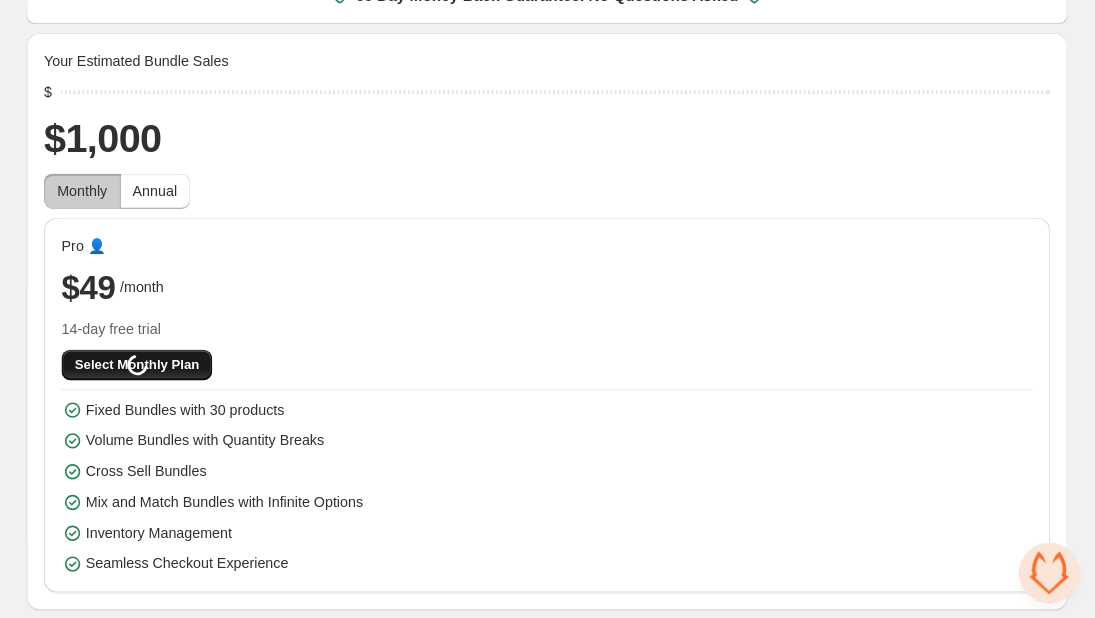 scroll, scrollTop: 55, scrollLeft: 0, axis: vertical 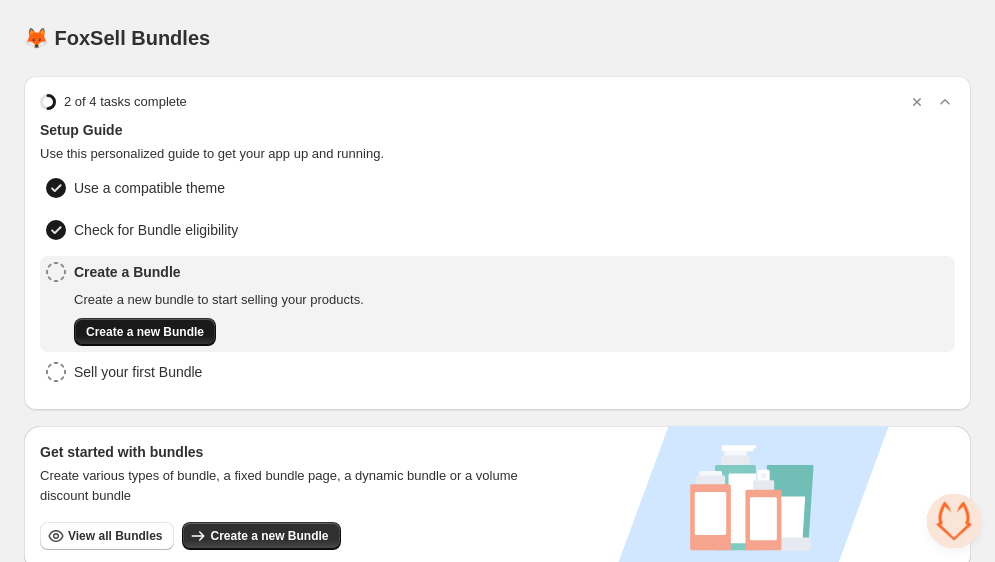 click on "Create a new Bundle" at bounding box center [145, 332] 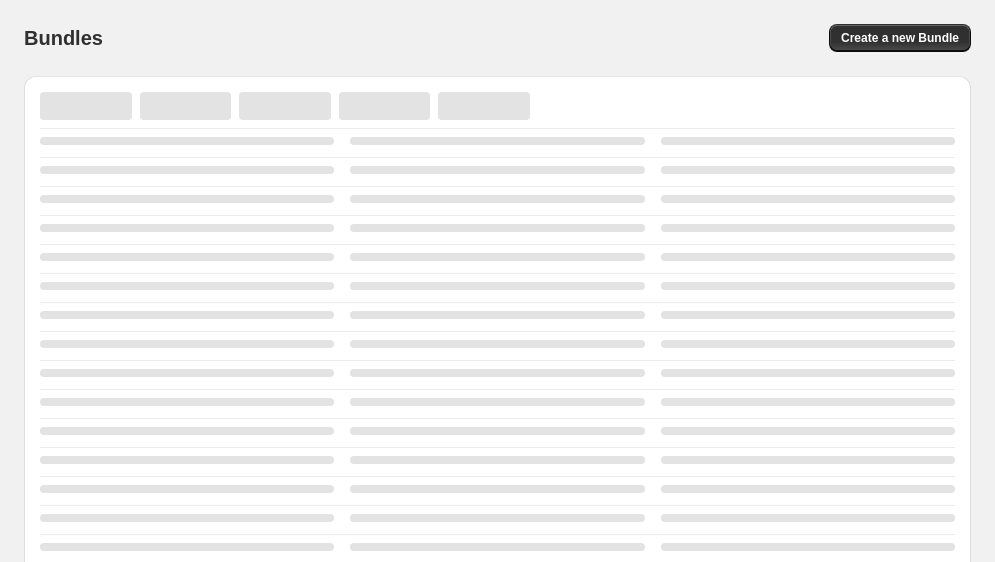 scroll, scrollTop: 0, scrollLeft: 0, axis: both 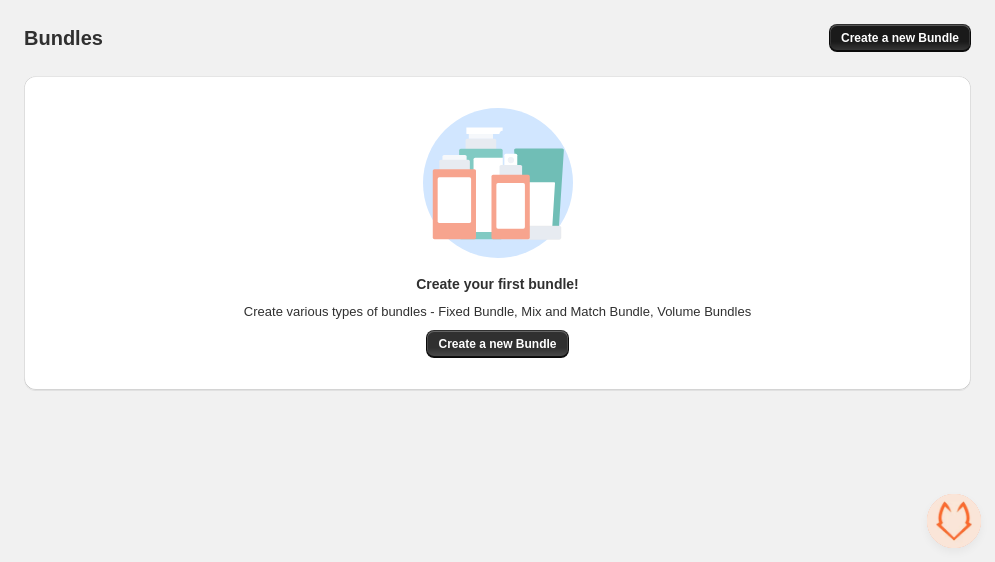 click on "Create a new Bundle" at bounding box center (900, 38) 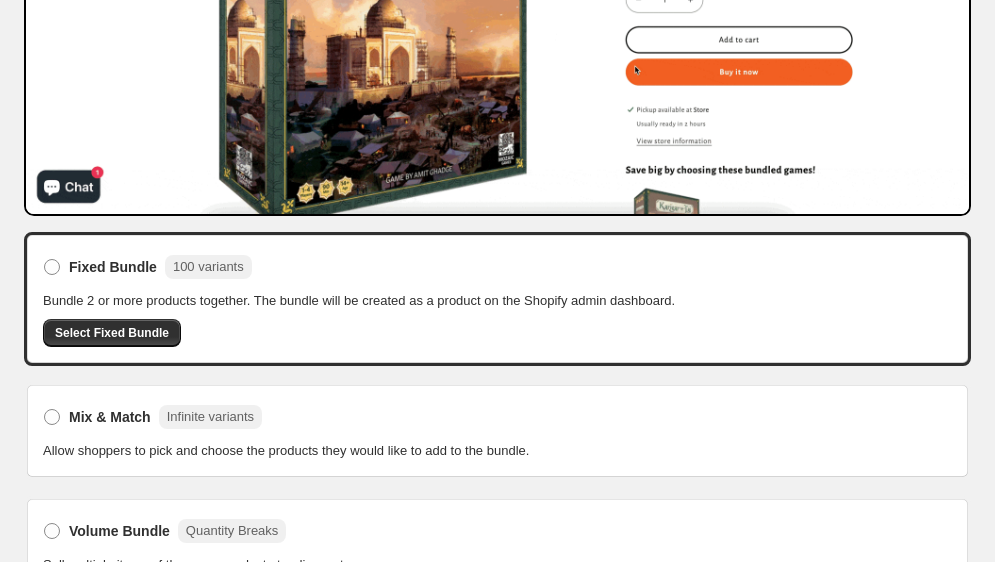 scroll, scrollTop: 381, scrollLeft: 0, axis: vertical 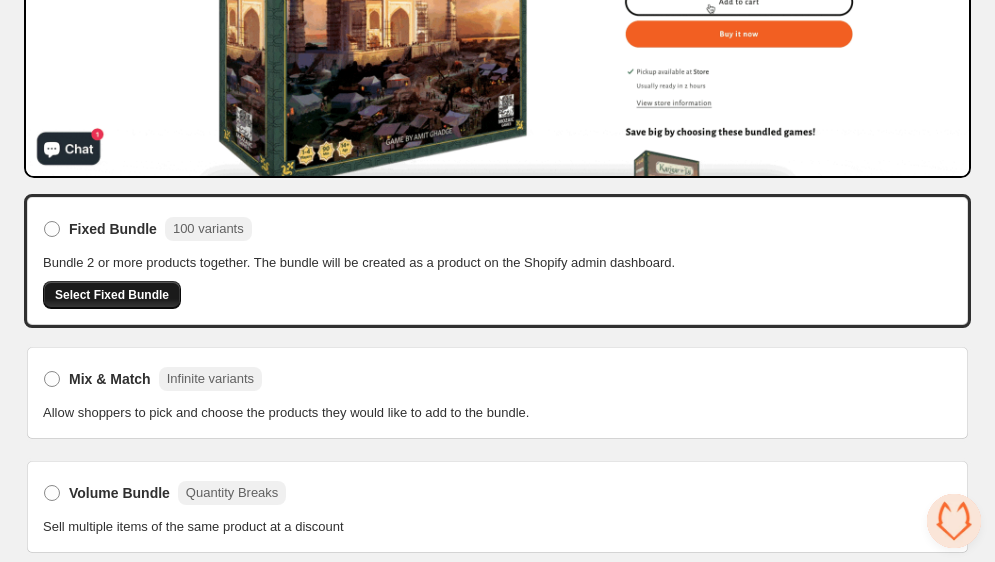 click on "Select Fixed Bundle" at bounding box center [112, 295] 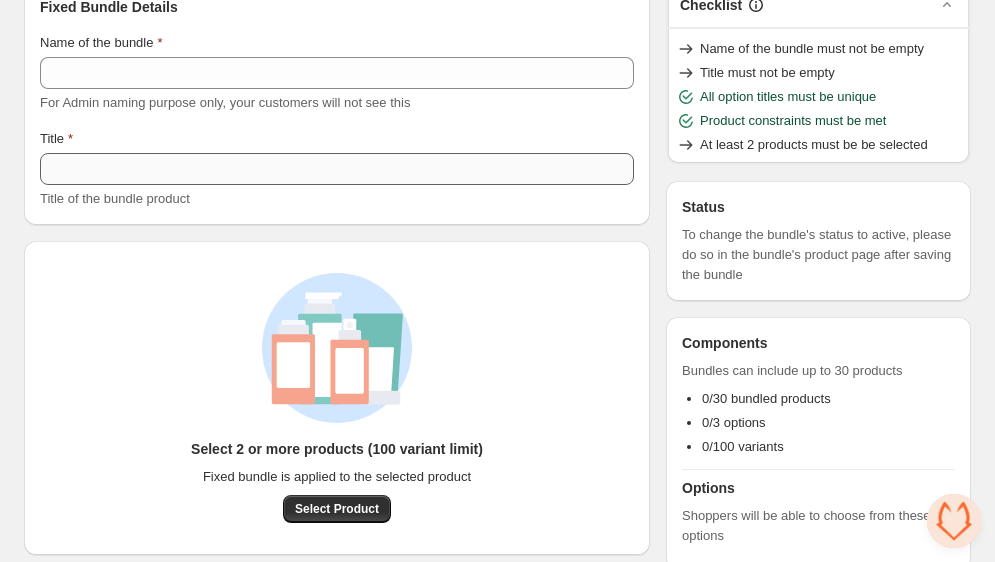 scroll, scrollTop: 240, scrollLeft: 0, axis: vertical 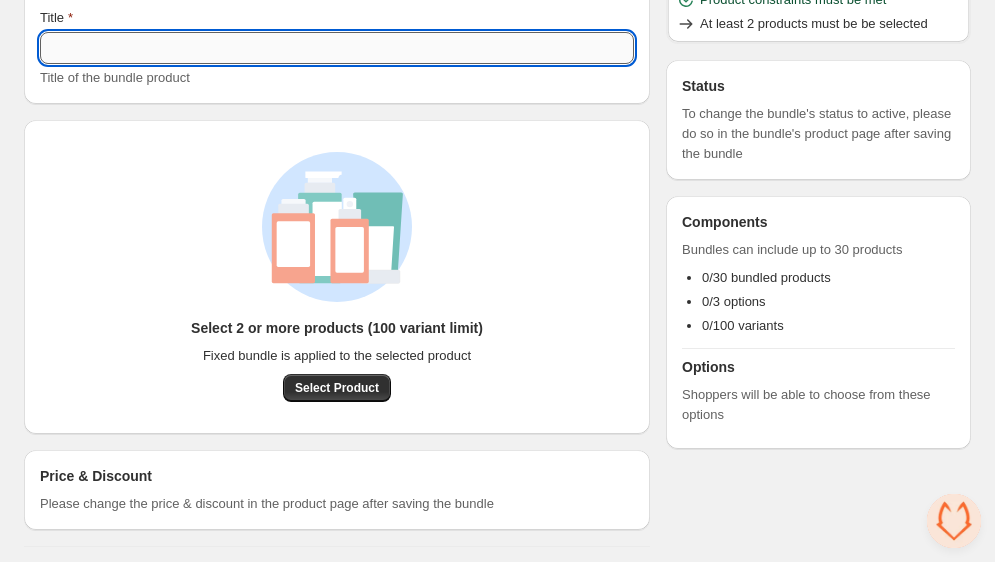 click on "Title" at bounding box center [337, 48] 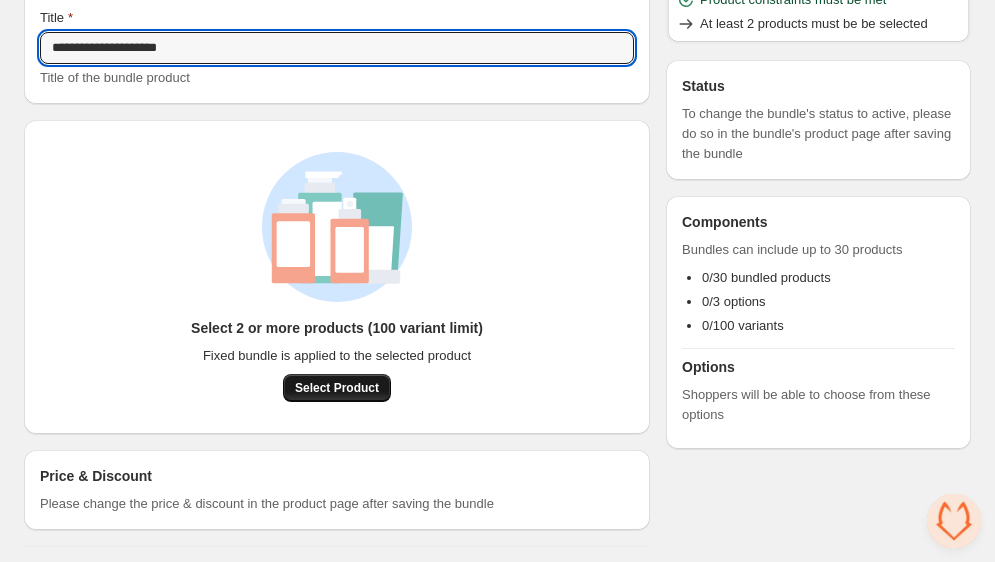 type on "**********" 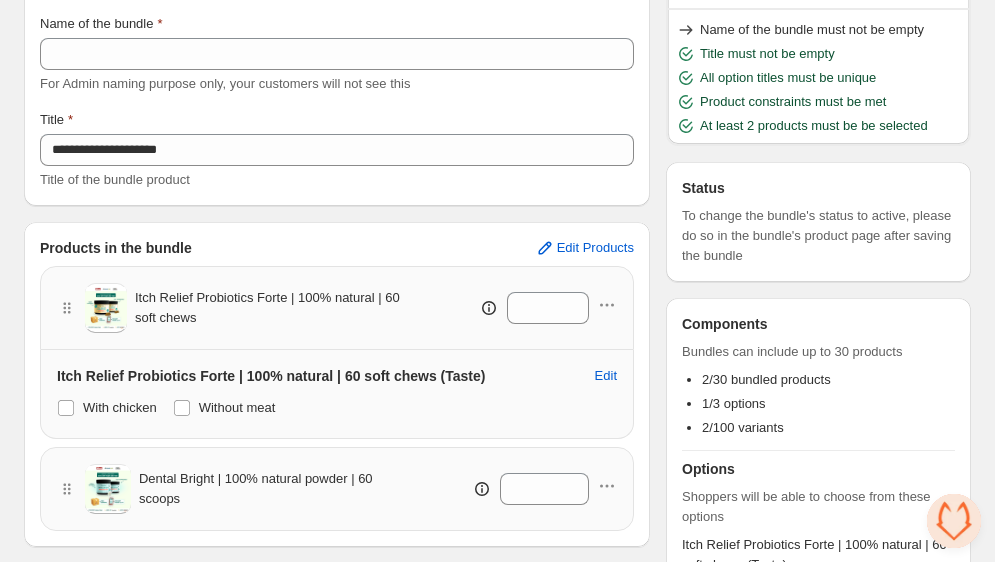 scroll, scrollTop: 0, scrollLeft: 0, axis: both 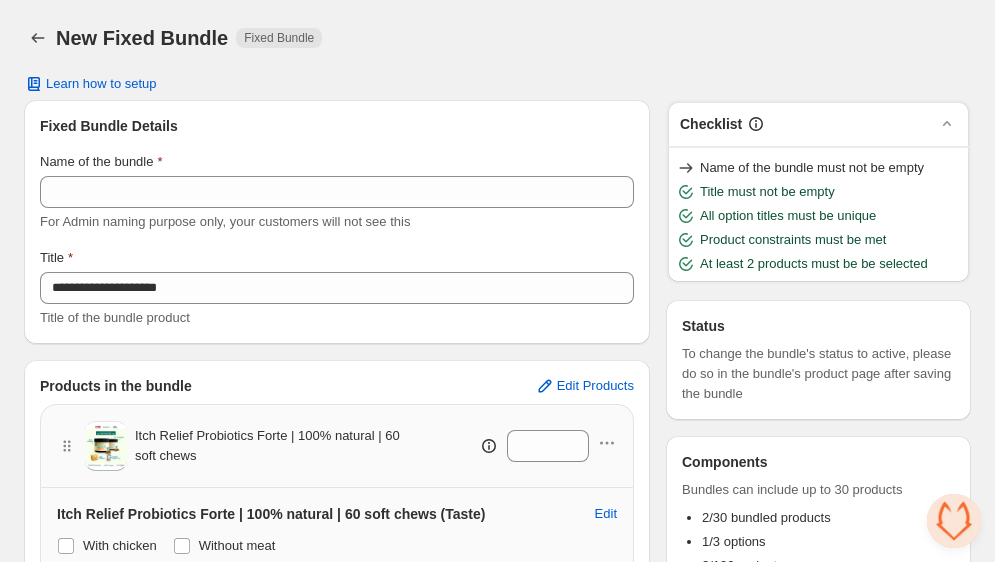 click on "New Fixed Bundle Fixed Bundle" at bounding box center [513, 38] 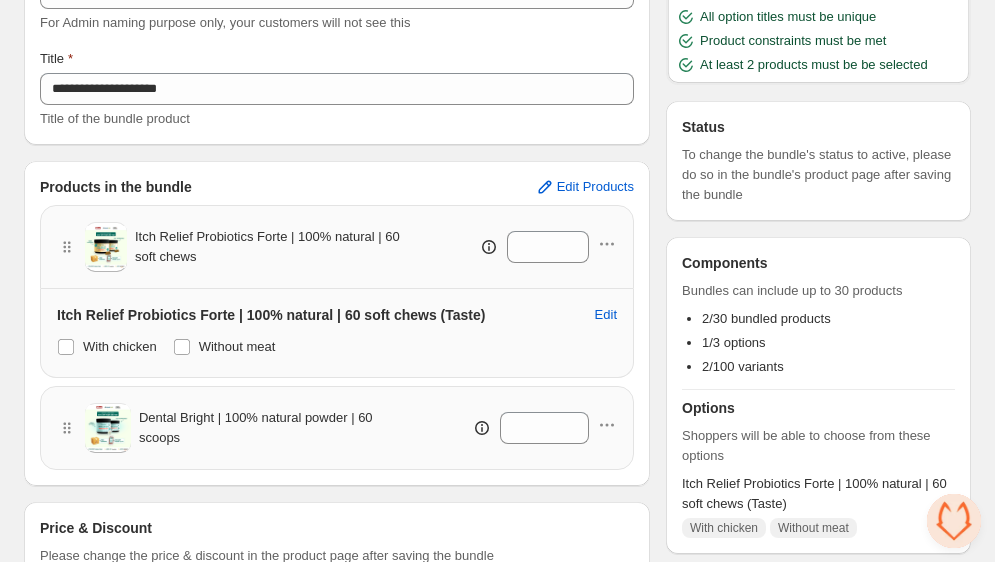 scroll, scrollTop: 251, scrollLeft: 0, axis: vertical 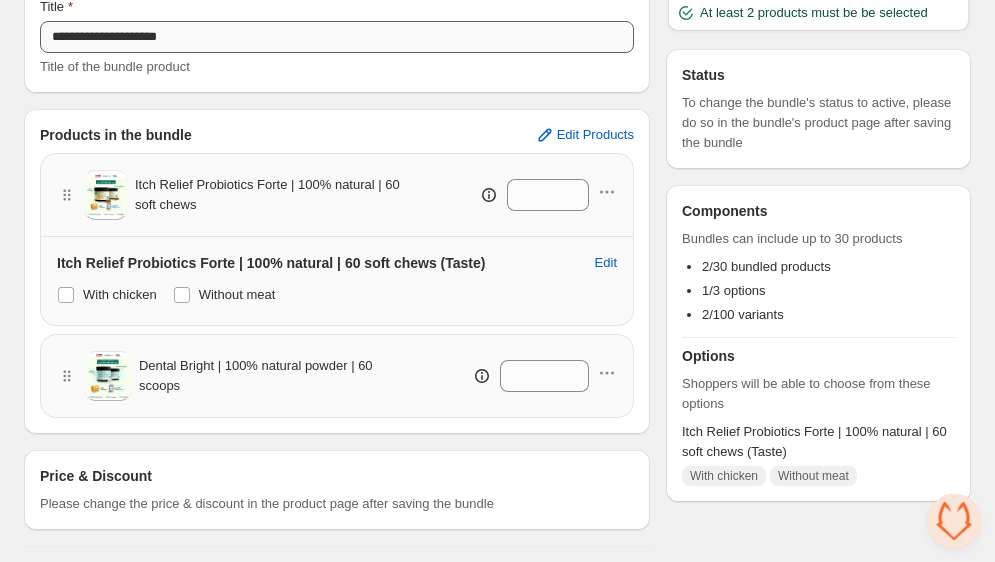 type 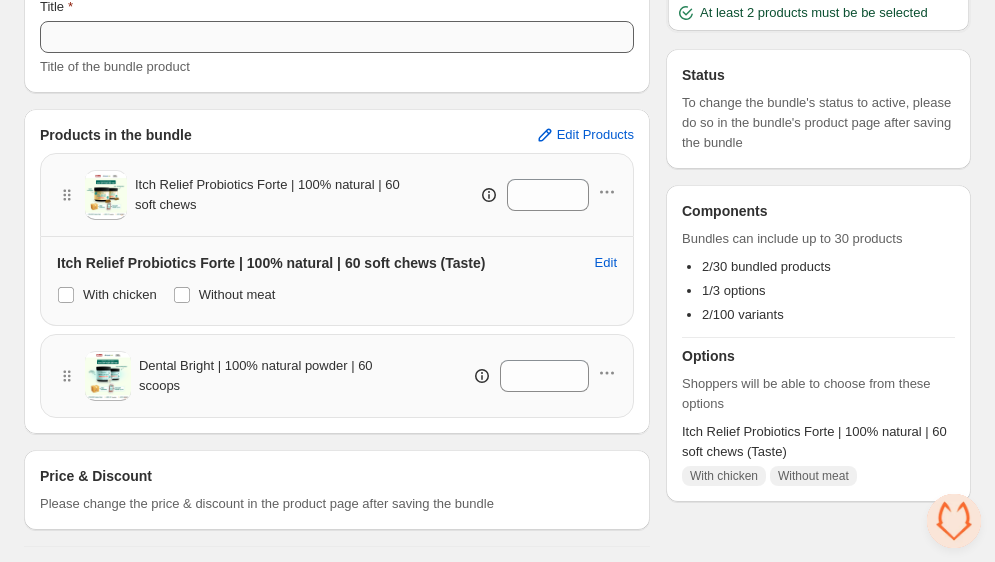 scroll, scrollTop: 240, scrollLeft: 0, axis: vertical 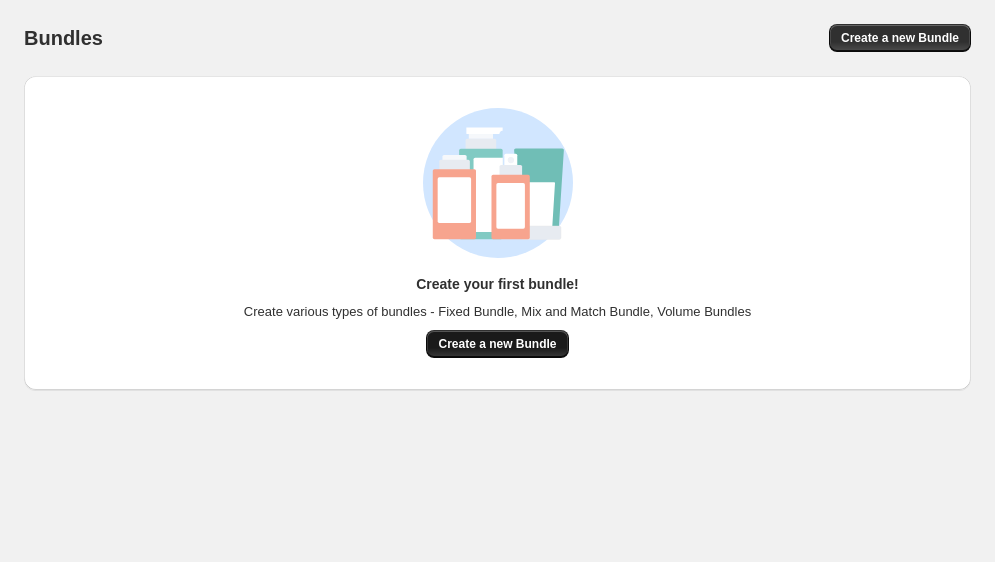 click on "Create a new Bundle" at bounding box center (497, 344) 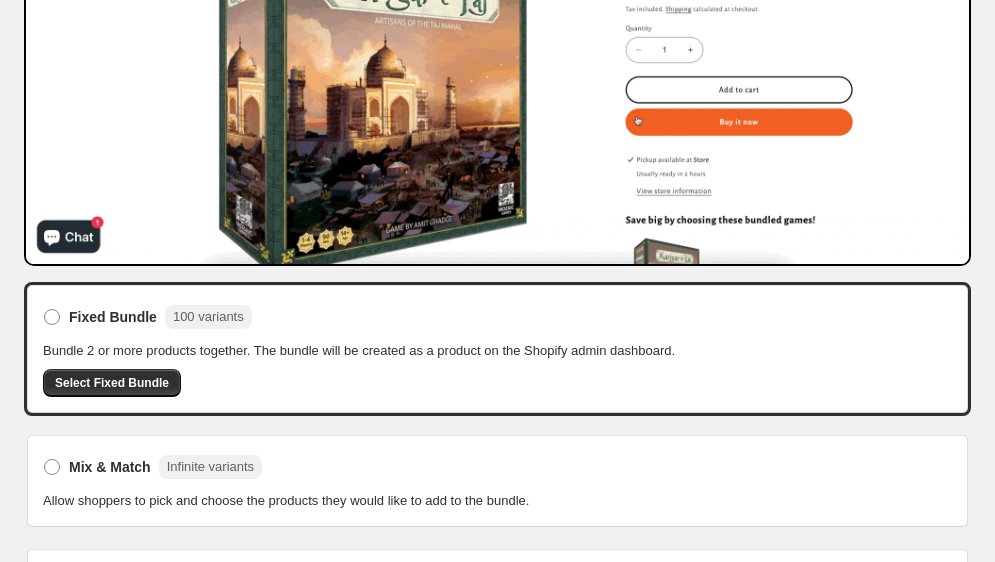 scroll, scrollTop: 381, scrollLeft: 0, axis: vertical 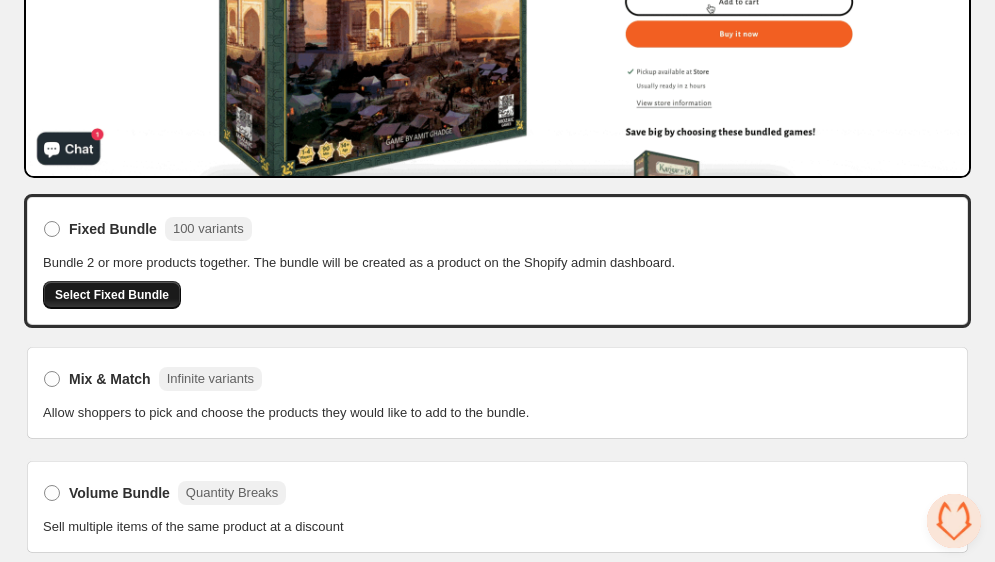 click on "Select Fixed Bundle" at bounding box center (112, 295) 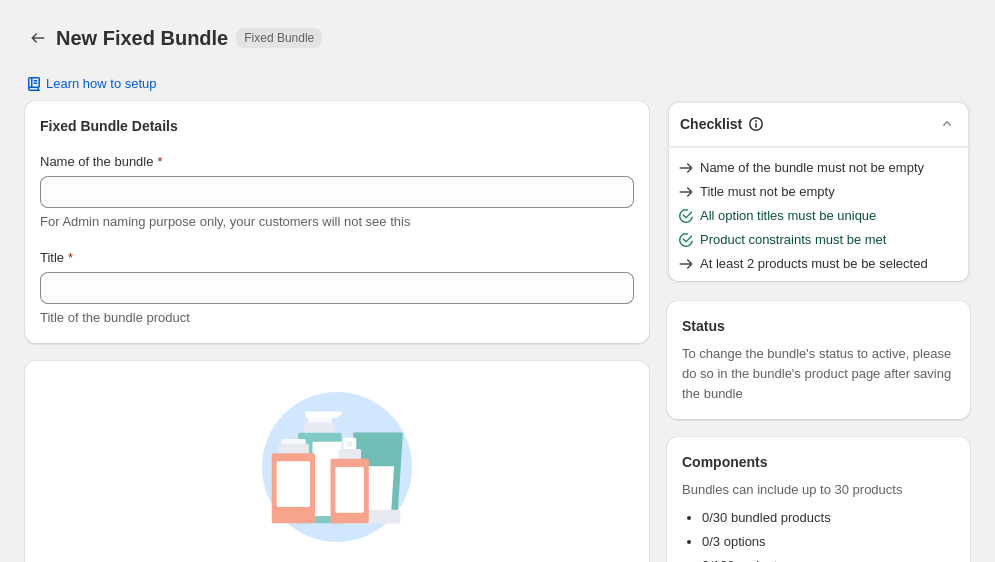 scroll, scrollTop: 0, scrollLeft: 0, axis: both 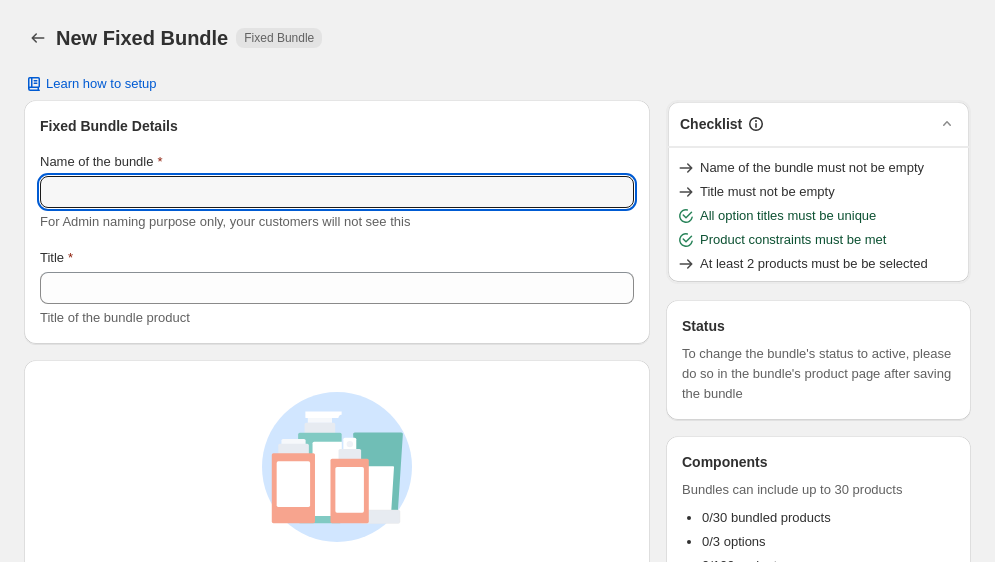click on "Name of the bundle" at bounding box center (337, 192) 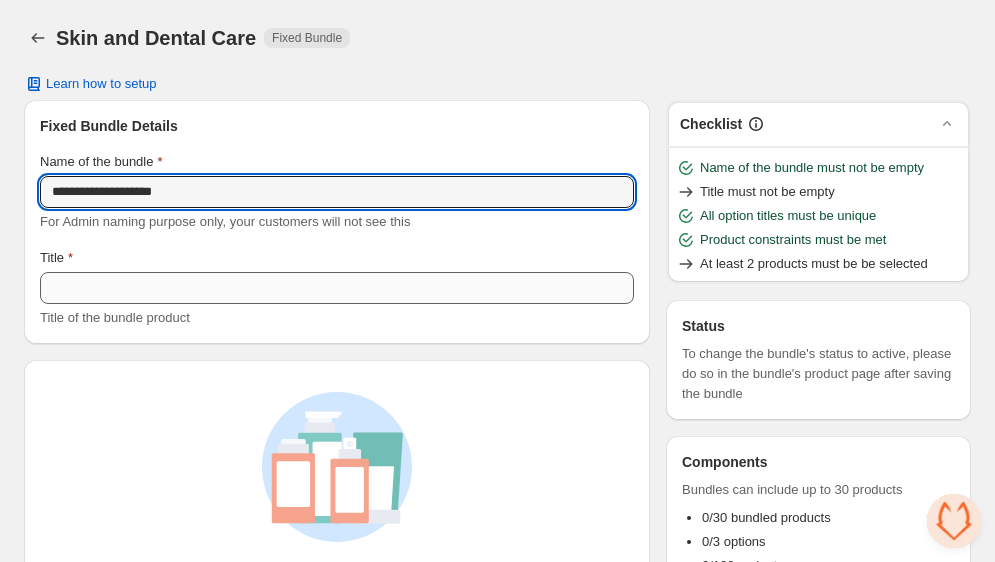 type on "**********" 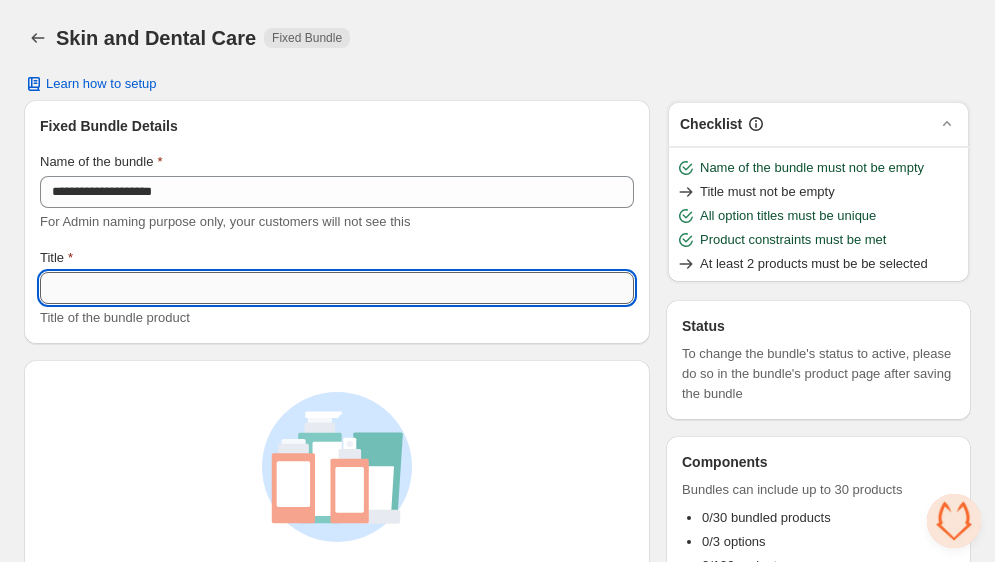 click on "Title" at bounding box center [337, 288] 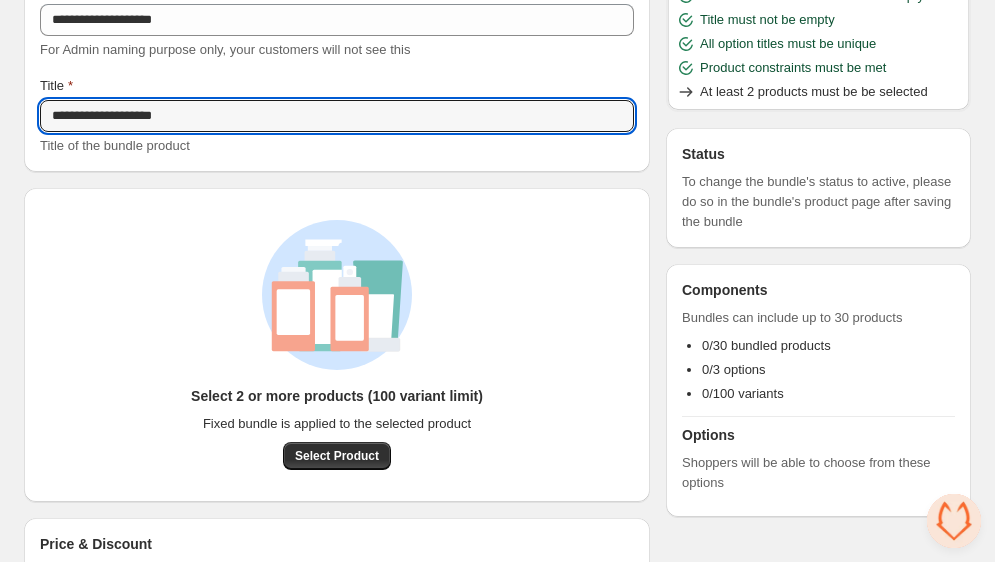 scroll, scrollTop: 240, scrollLeft: 0, axis: vertical 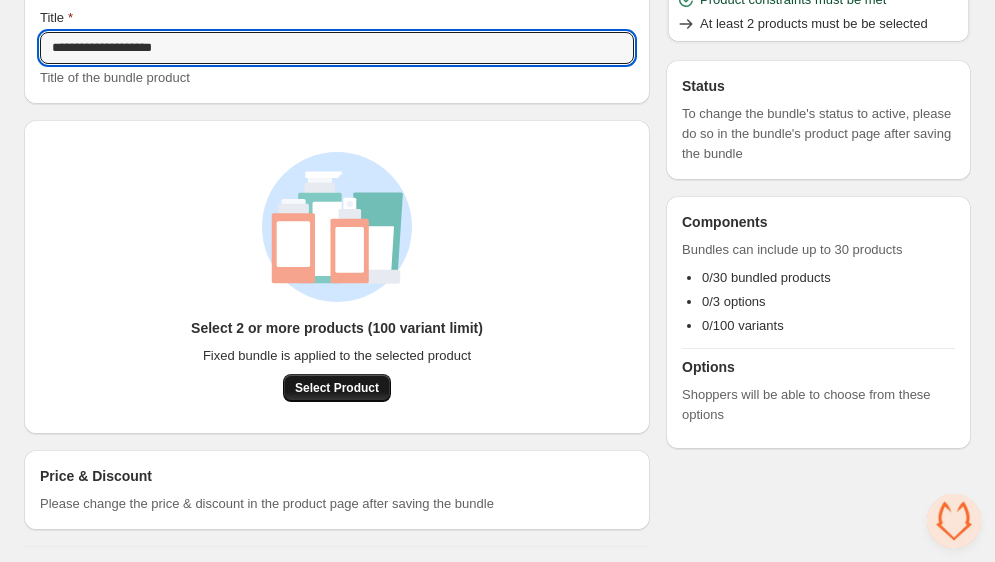 type on "**********" 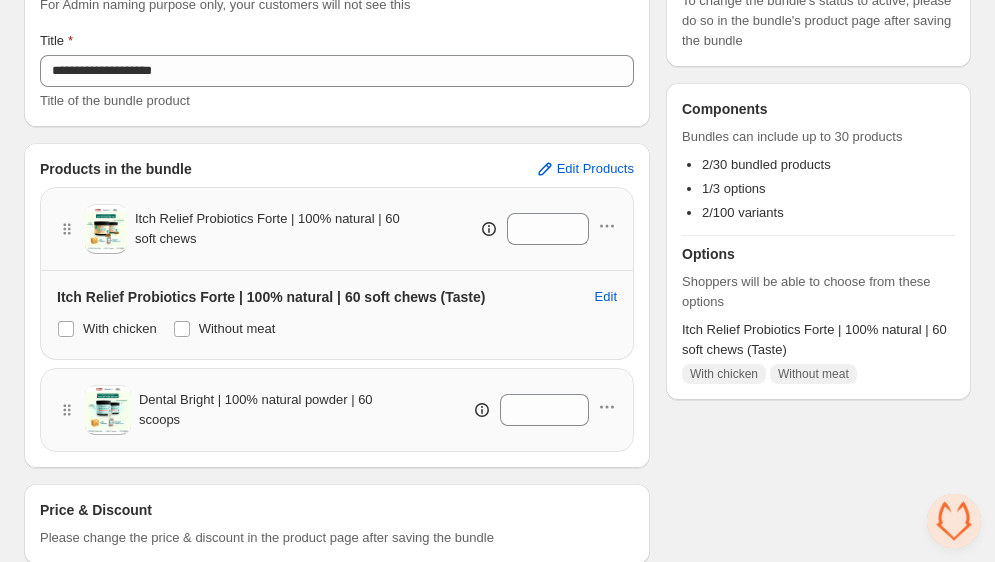 scroll, scrollTop: 251, scrollLeft: 0, axis: vertical 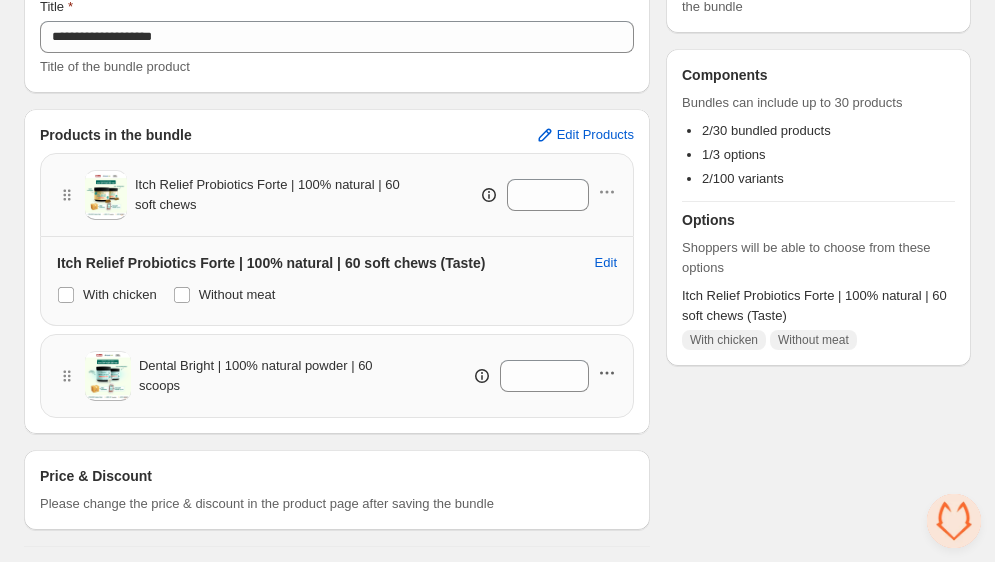 click 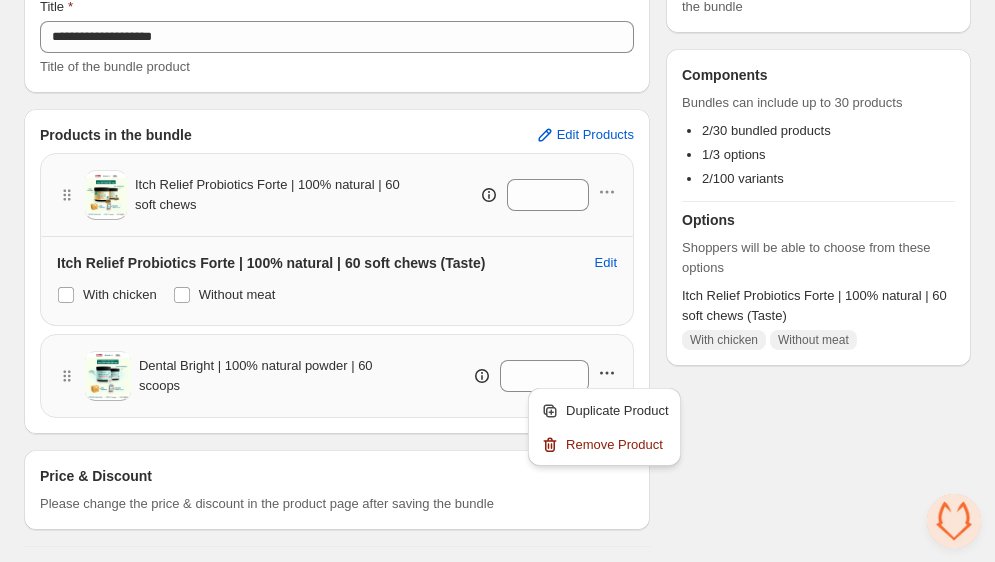 click on "*" at bounding box center [506, 376] 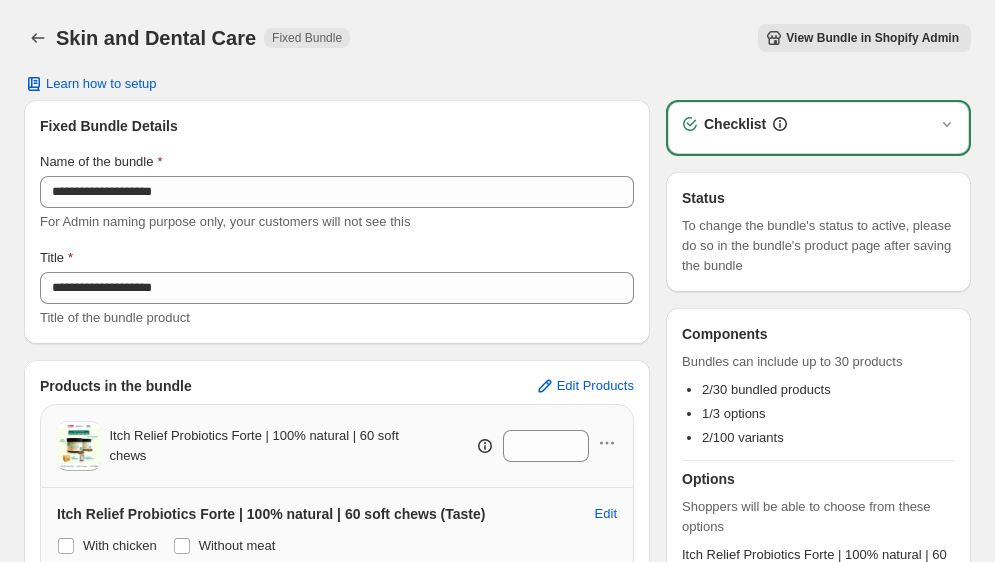 scroll, scrollTop: 0, scrollLeft: 0, axis: both 